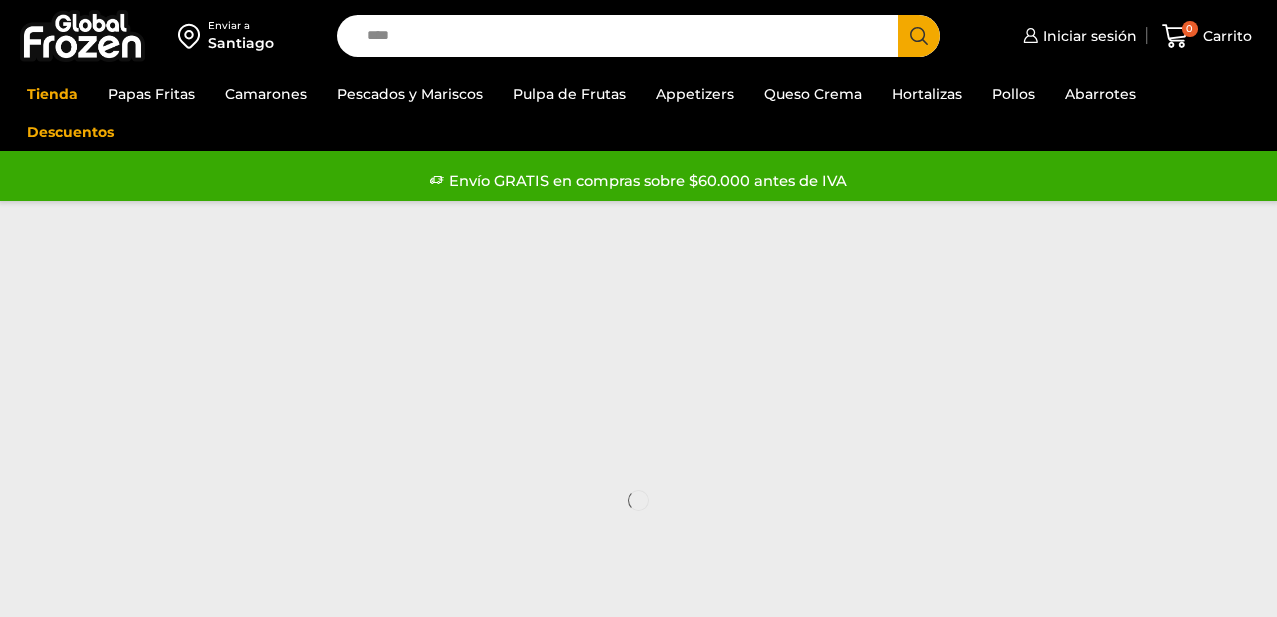 scroll, scrollTop: 0, scrollLeft: 0, axis: both 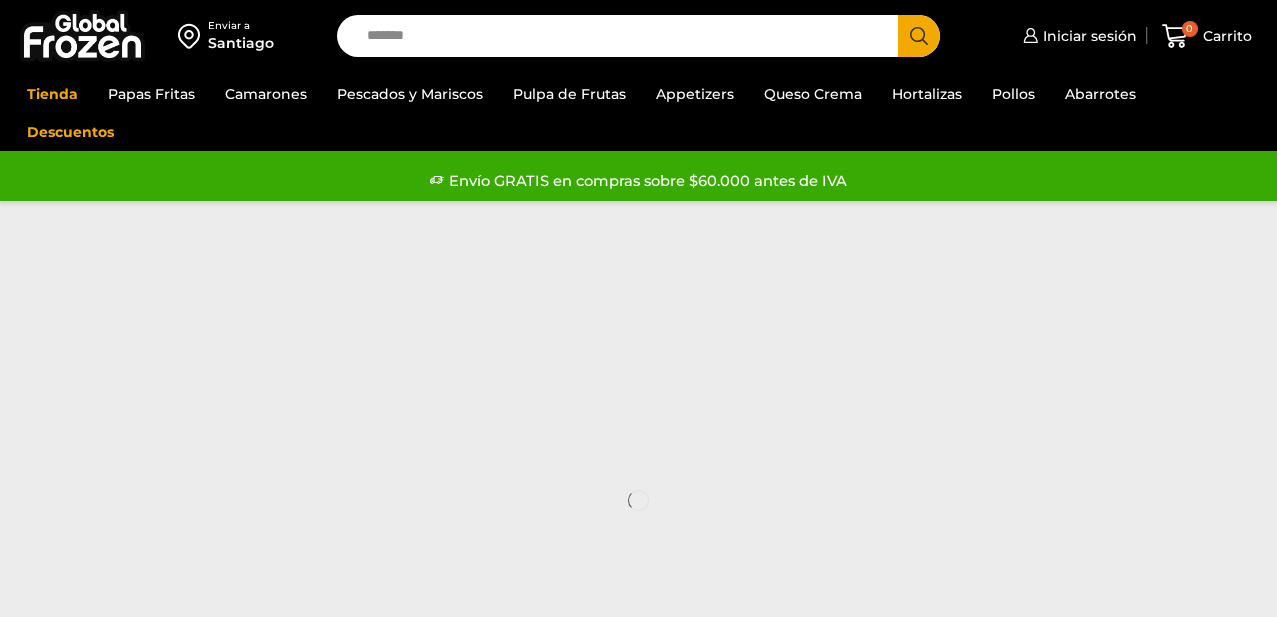 type on "*******" 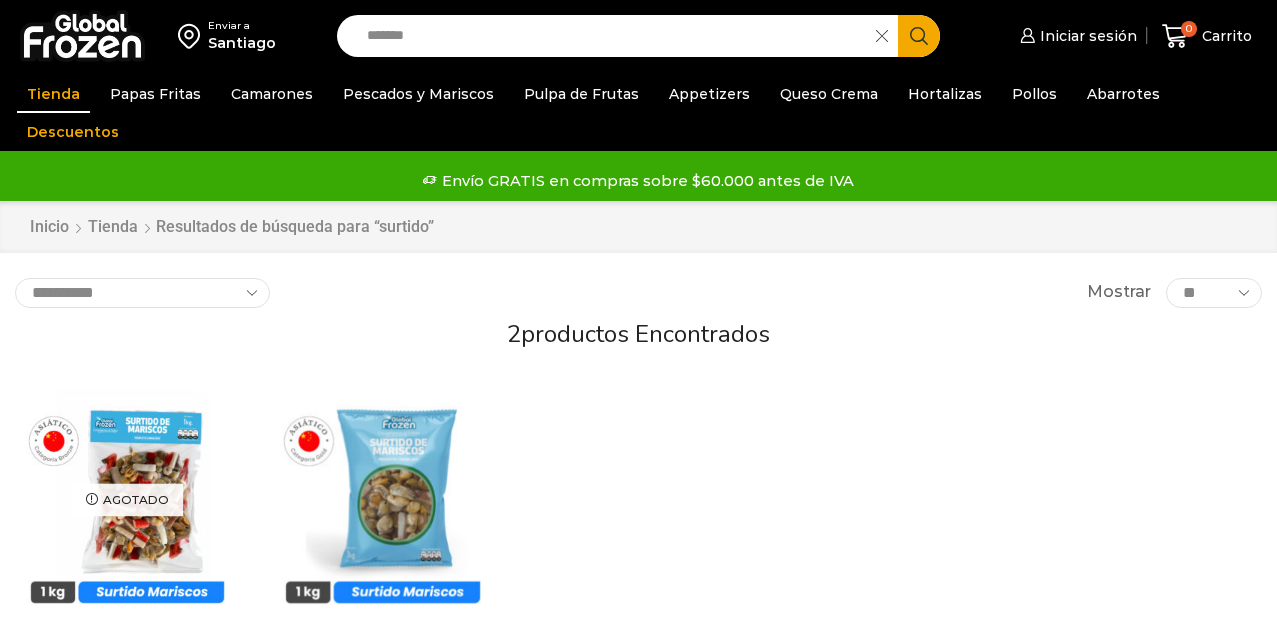 scroll, scrollTop: 0, scrollLeft: 0, axis: both 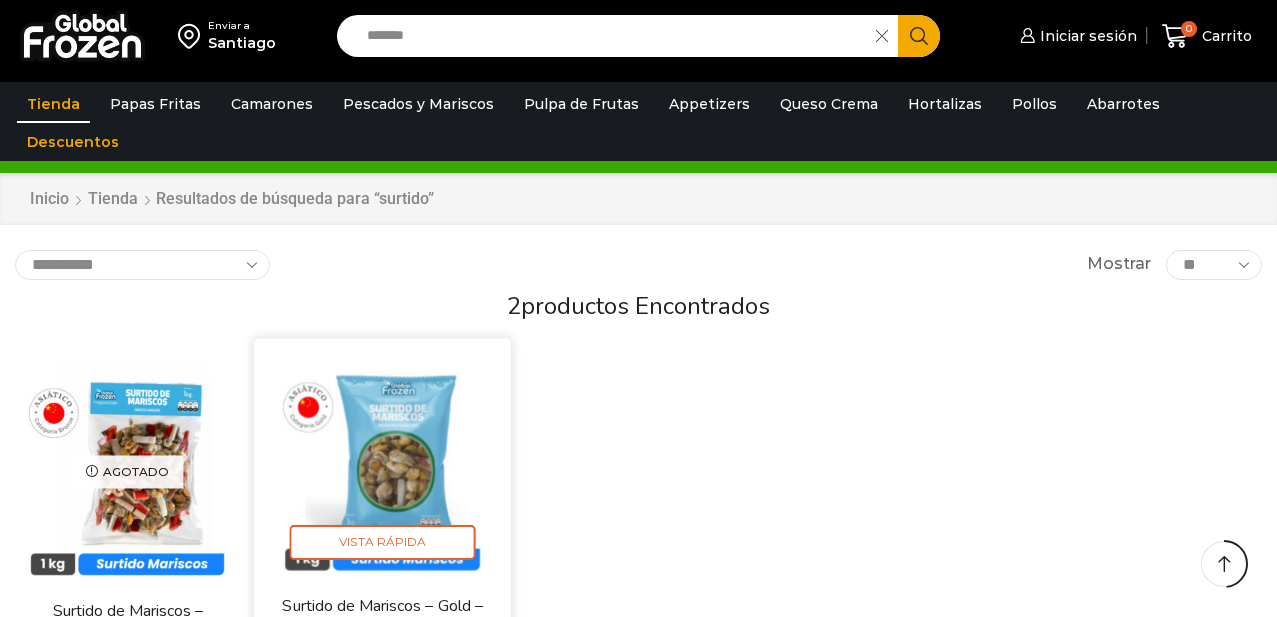click on "Hay stock
Vista Rápida" at bounding box center [383, 466] 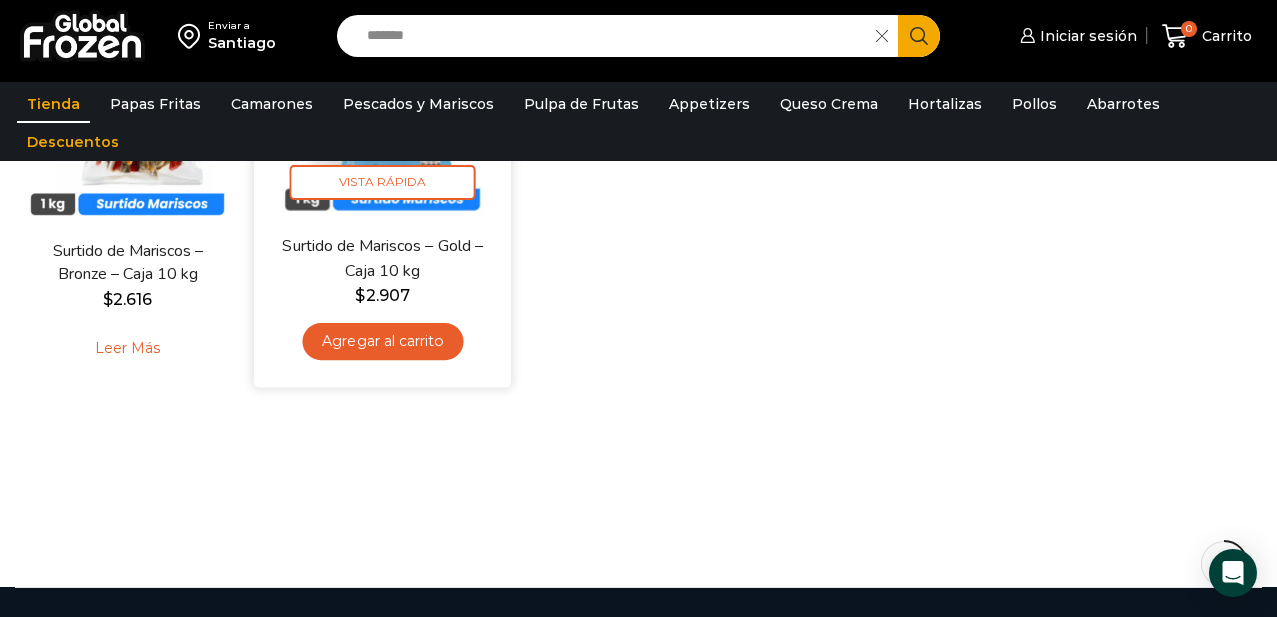 scroll, scrollTop: 0, scrollLeft: 0, axis: both 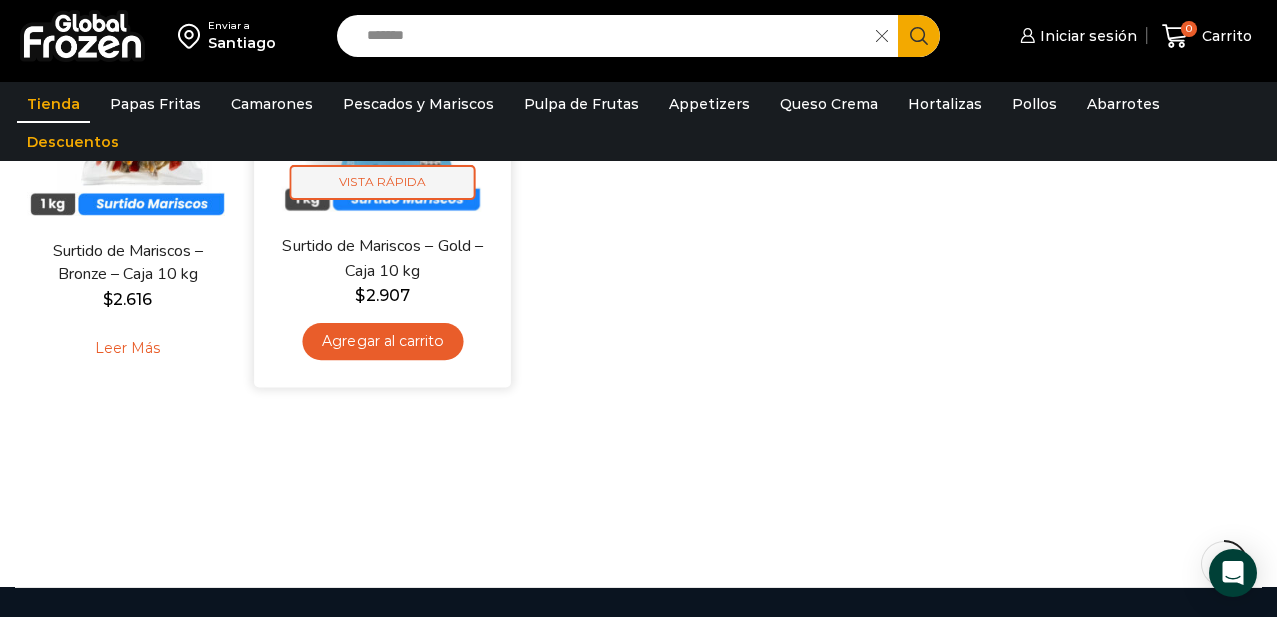 click on "Vista Rápida" at bounding box center (383, 182) 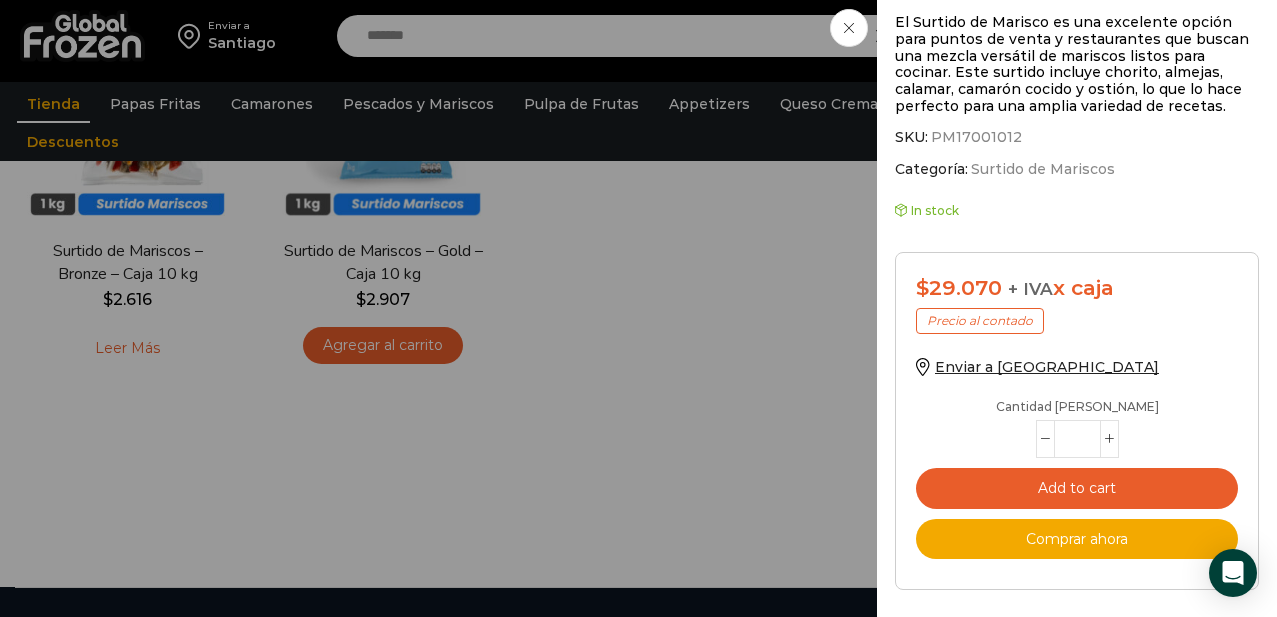 scroll, scrollTop: 488, scrollLeft: 0, axis: vertical 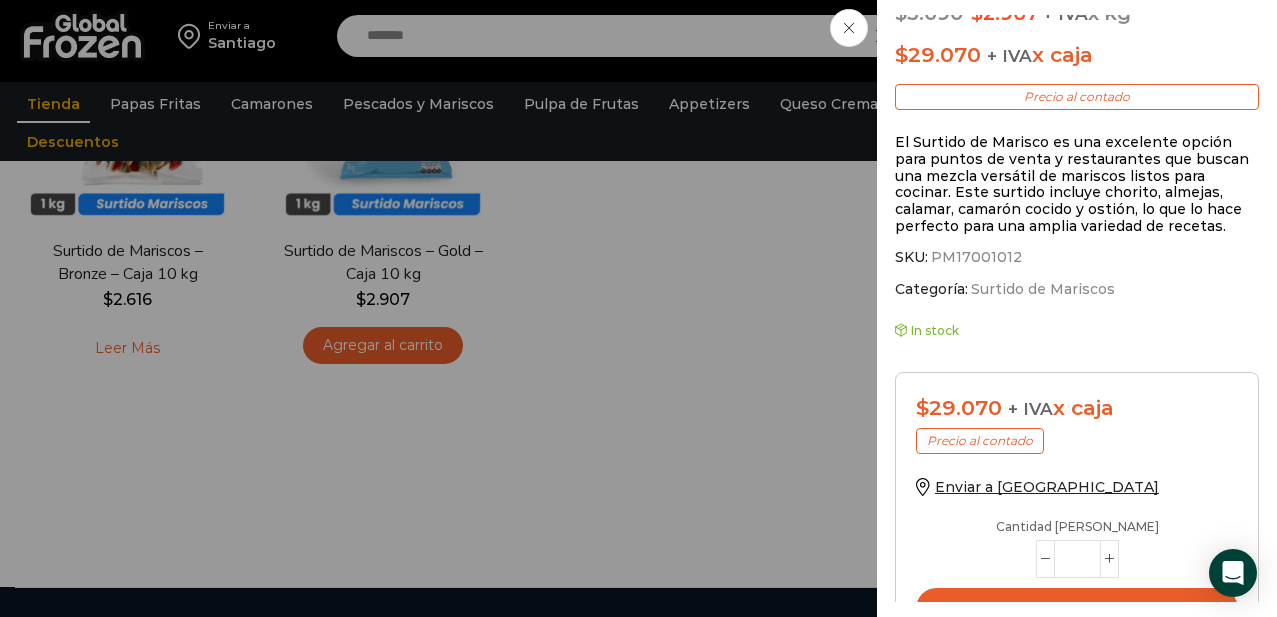 click on "El Surtido de Marisco es una excelente opción para puntos de venta y restaurantes que buscan una mezcla versátil de mariscos listos para cocinar. Este surtido incluye chorito, almejas, calamar, camarón cocido y ostión, lo que lo hace perfecto para una amplia variedad de recetas." at bounding box center [1077, 184] 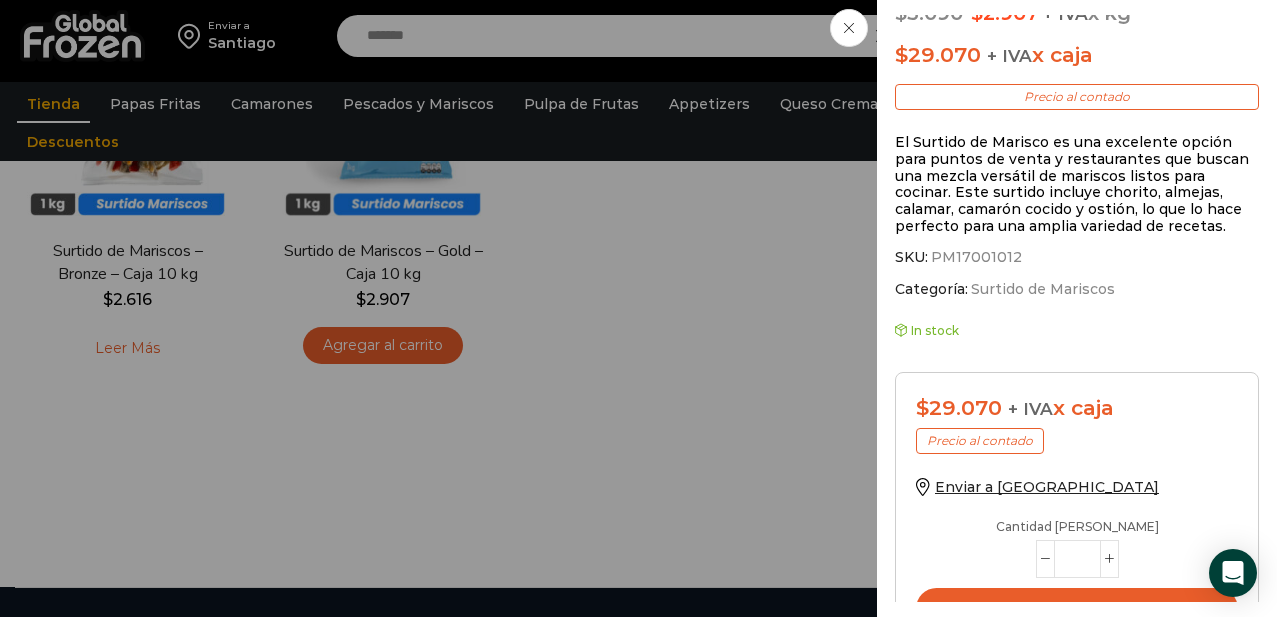 click on "Surtido de Mariscos - Gold - Caja 10 kg
$ 3.090   Original price was: $3.090. $ 2.907 Current price is: $2.907.   + IVA  x kg
$ 29.070   + IVA  x caja
Precio al contado
El Surtido de Marisco es una excelente opción para puntos de venta y restaurantes que buscan una mezcla versátil de mariscos listos para cocinar. Este surtido incluye chorito, almejas, calamar, camarón cocido y ostión, lo que lo hace perfecto para una amplia variedad de recetas.
$ 29.070    + IVA  x caja
Precio al contado
Enviar a Chile" at bounding box center (638, -360) 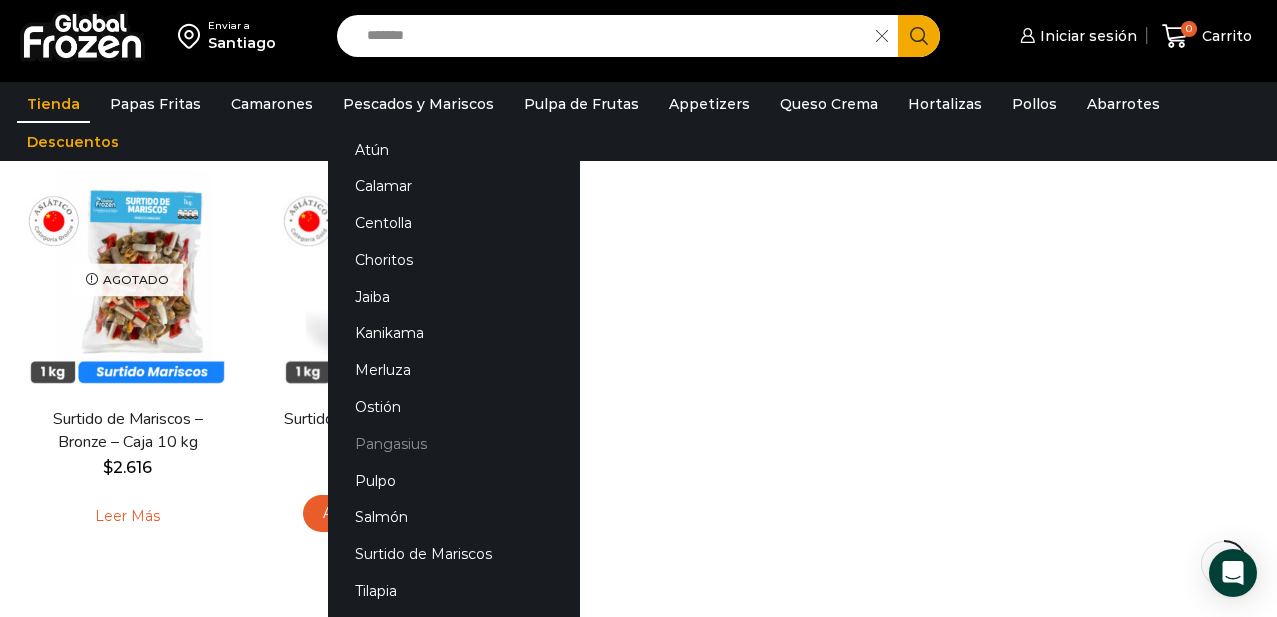 scroll, scrollTop: 120, scrollLeft: 0, axis: vertical 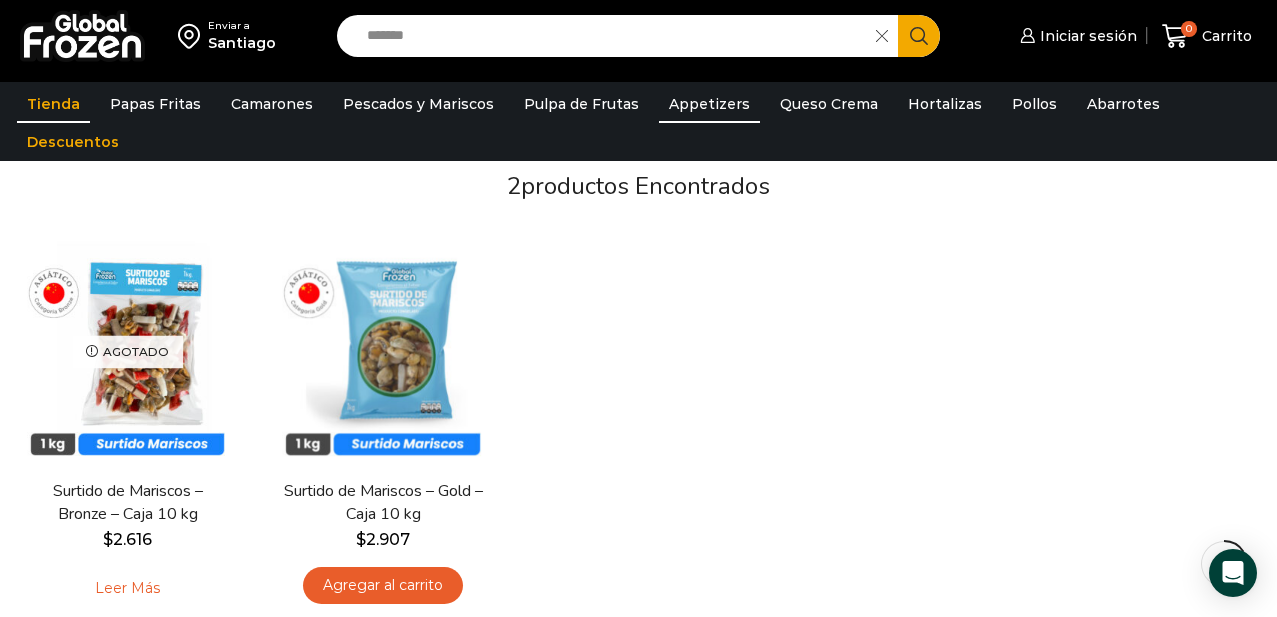click on "Appetizers" at bounding box center (709, 104) 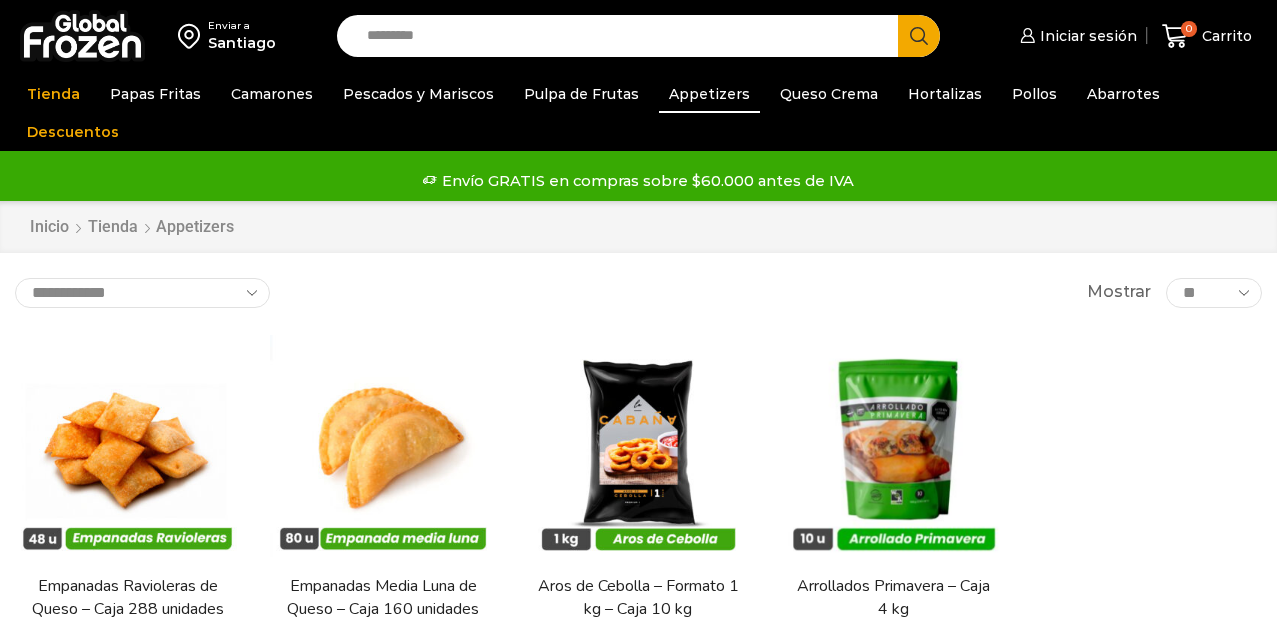 scroll, scrollTop: 0, scrollLeft: 0, axis: both 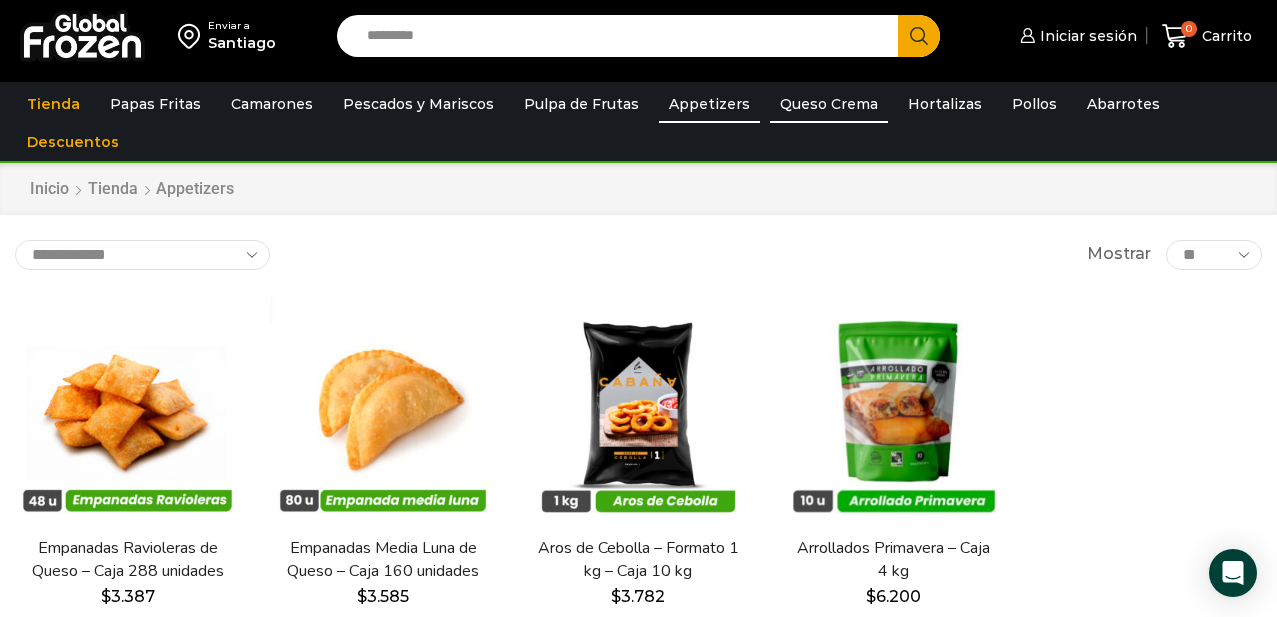 click on "Queso Crema" at bounding box center (829, 104) 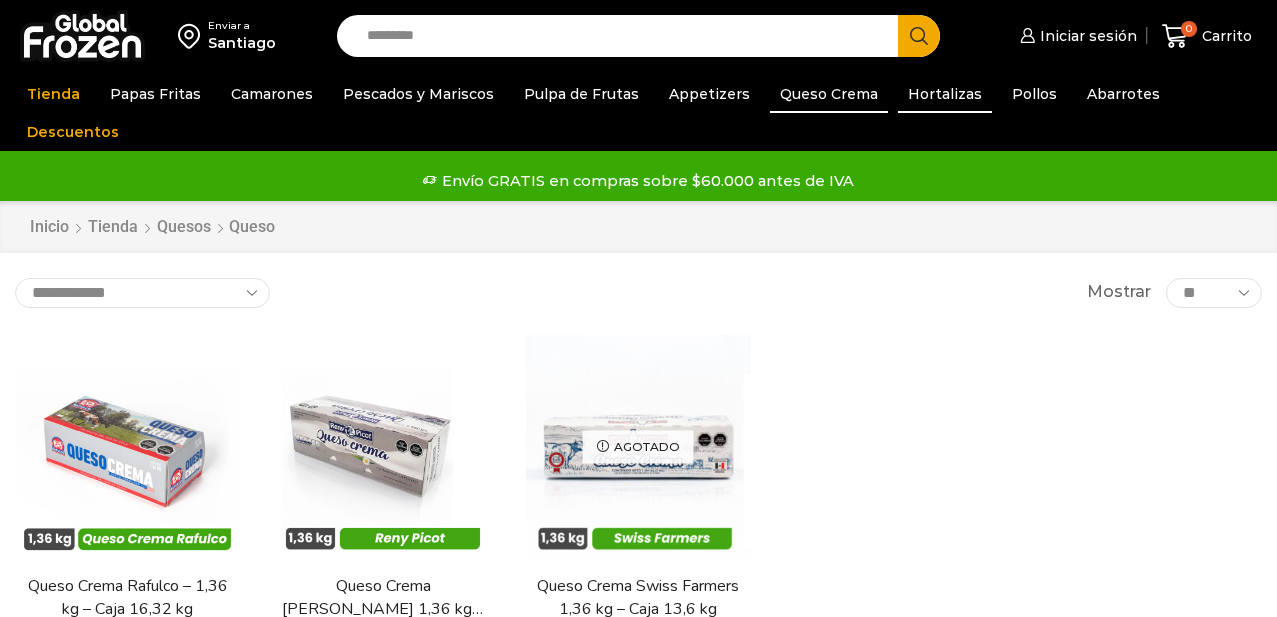 scroll, scrollTop: 0, scrollLeft: 0, axis: both 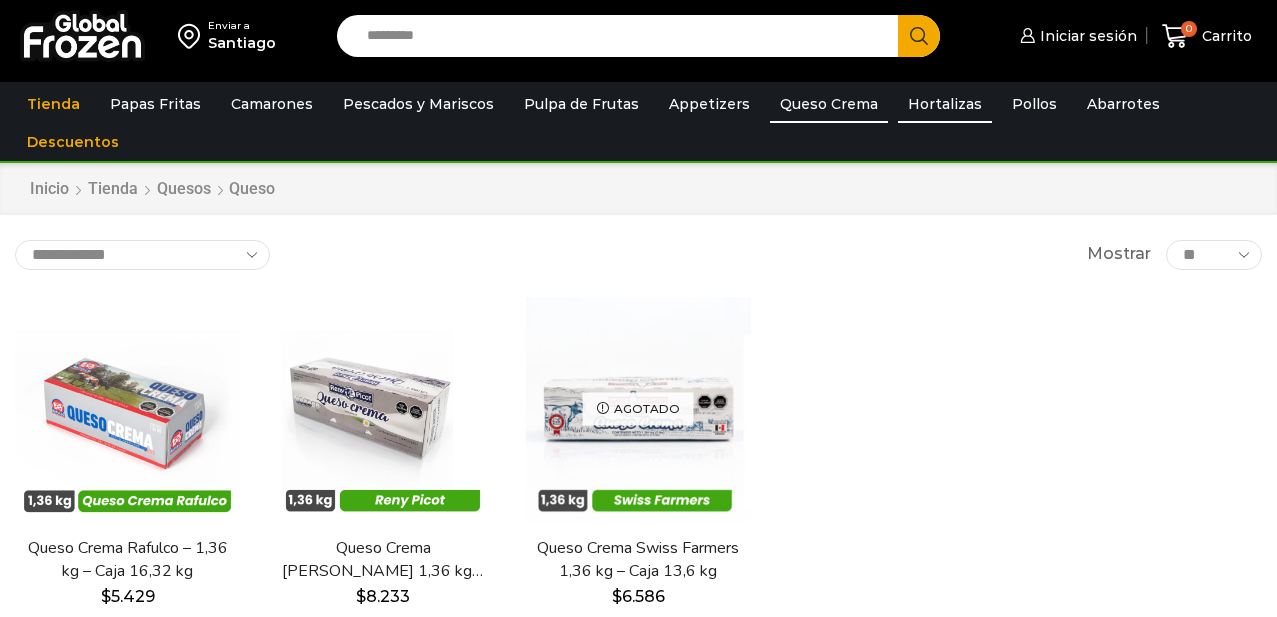 click on "Hortalizas" at bounding box center [945, 104] 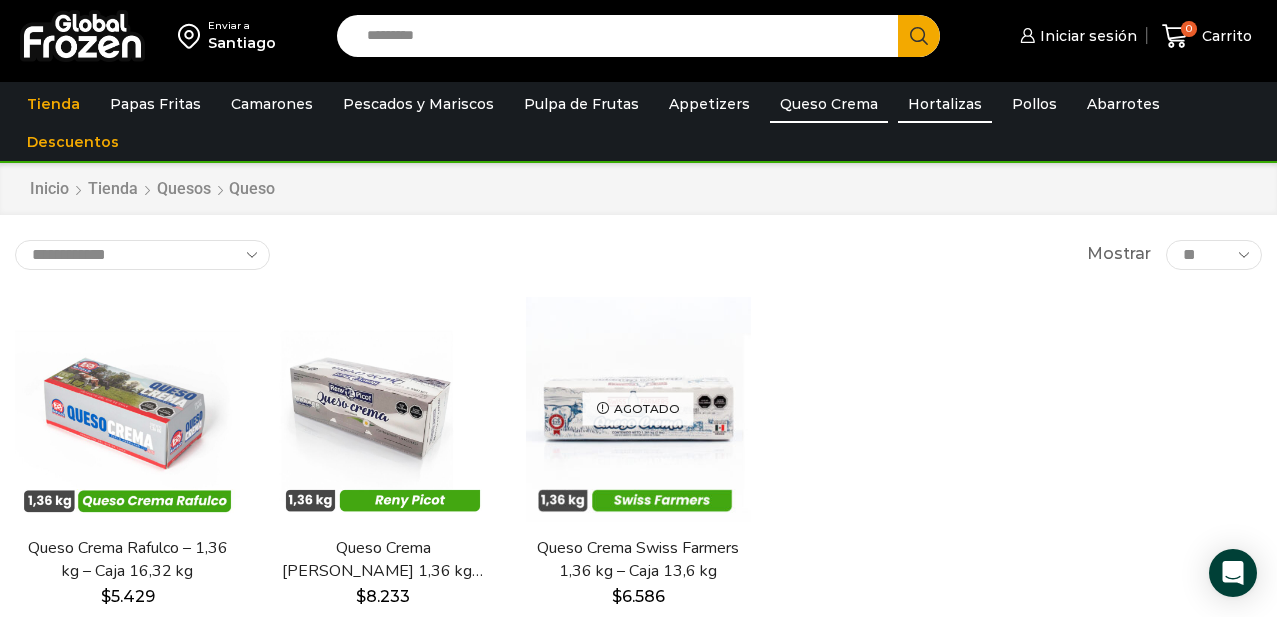 scroll, scrollTop: 0, scrollLeft: 0, axis: both 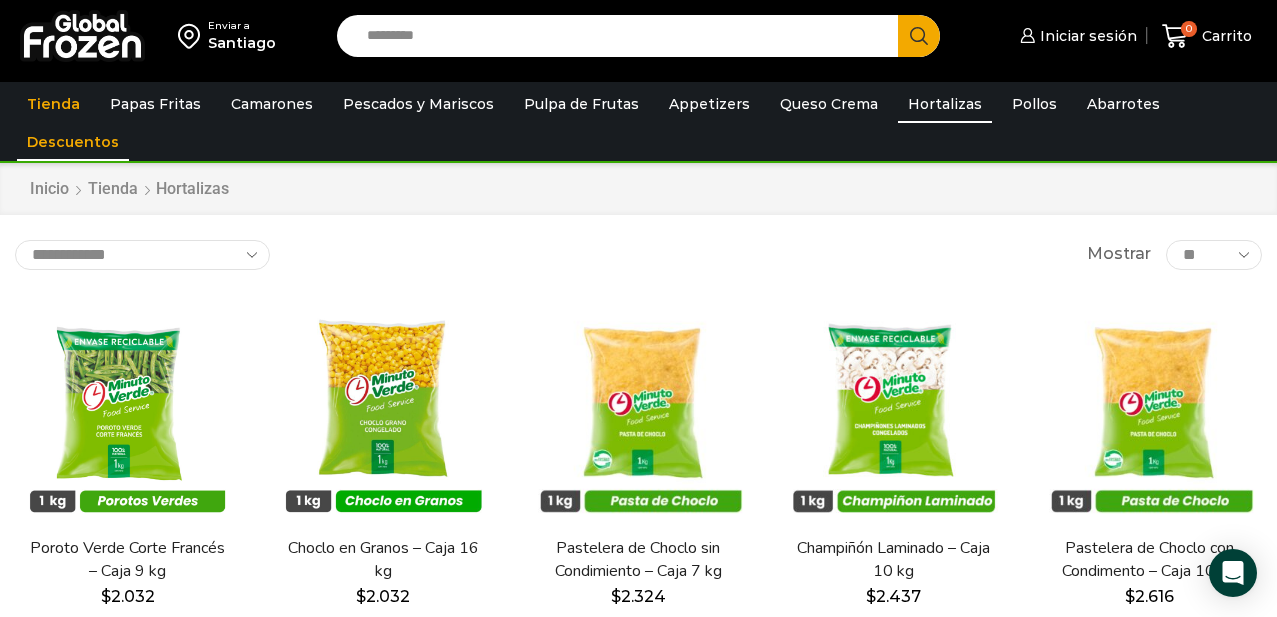 click on "Descuentos" at bounding box center [73, 142] 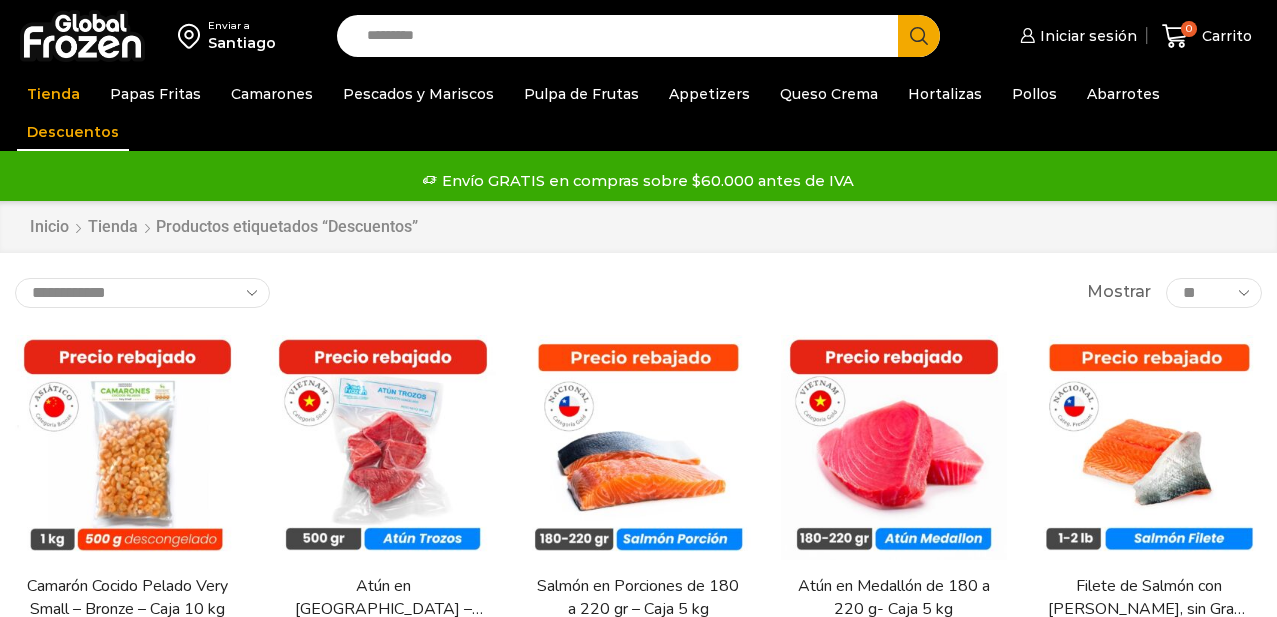 scroll, scrollTop: 0, scrollLeft: 0, axis: both 